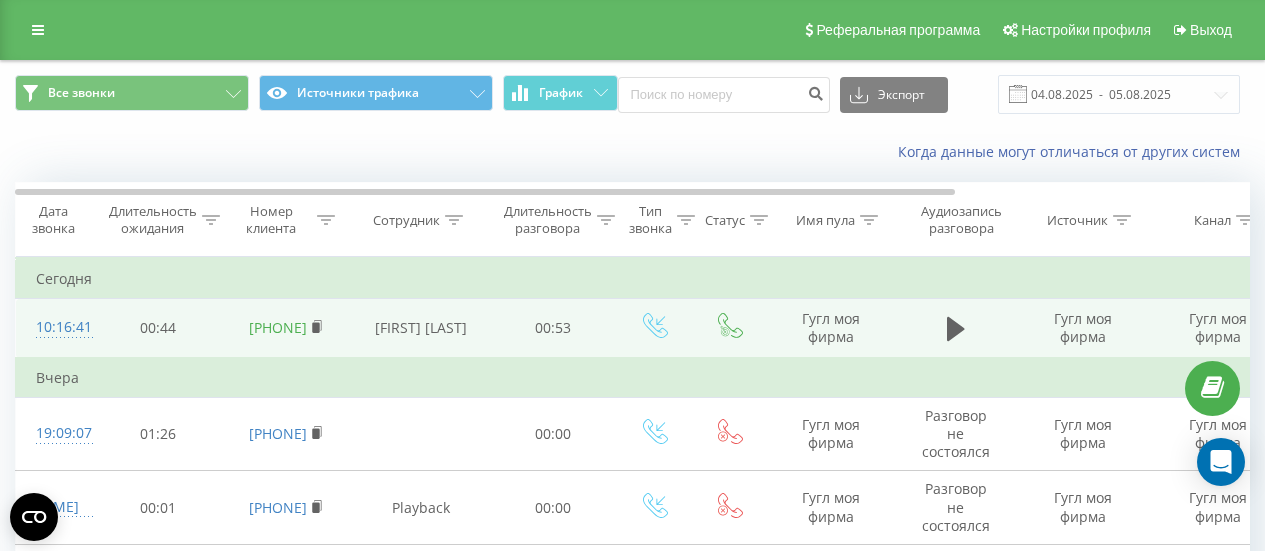 scroll, scrollTop: 0, scrollLeft: 0, axis: both 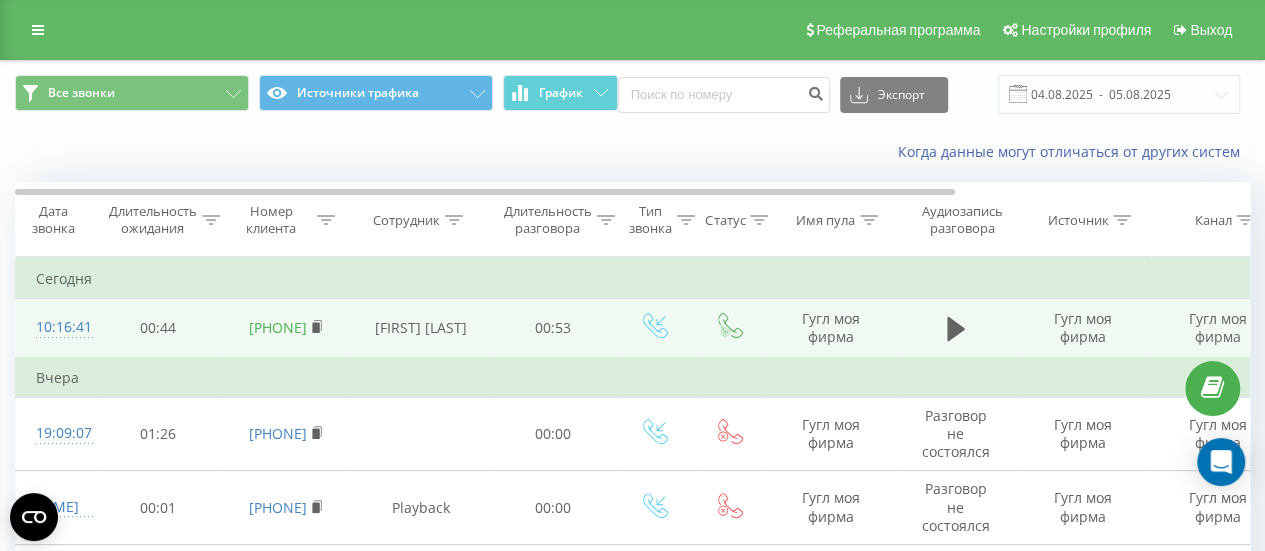 click on "48609771056" at bounding box center (286, 328) 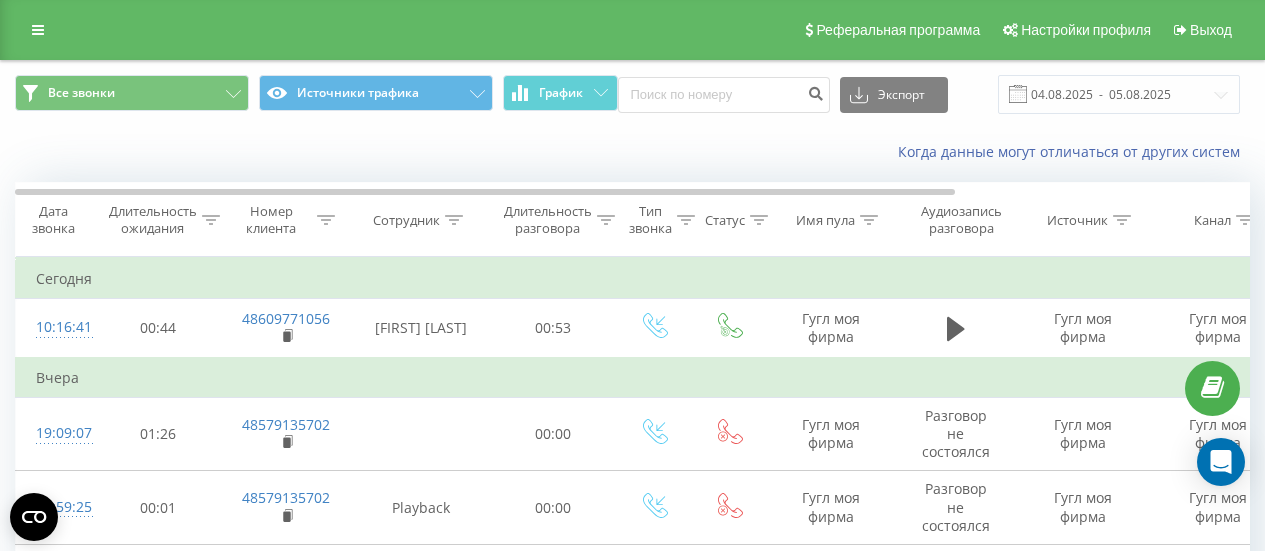 scroll, scrollTop: 0, scrollLeft: 0, axis: both 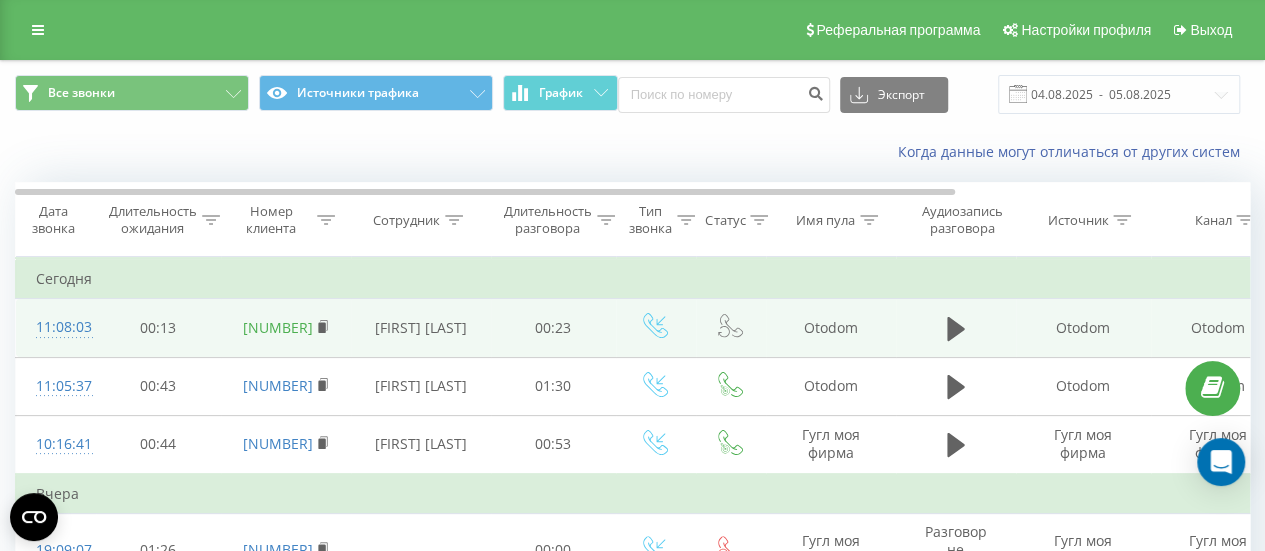 drag, startPoint x: 338, startPoint y: 321, endPoint x: 258, endPoint y: 318, distance: 80.05623 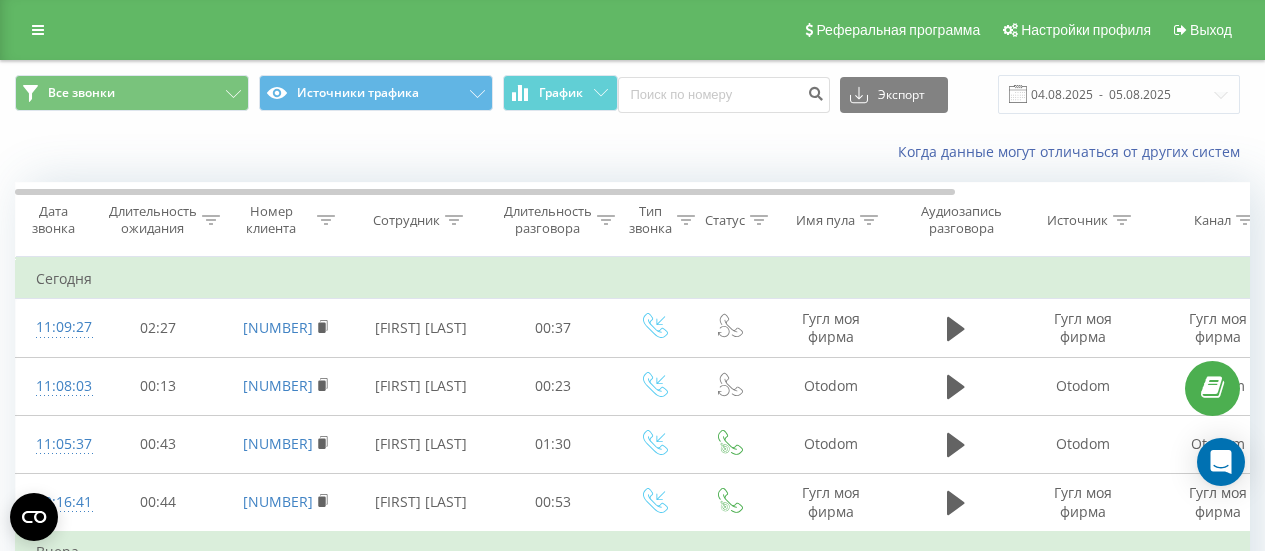 scroll, scrollTop: 0, scrollLeft: 0, axis: both 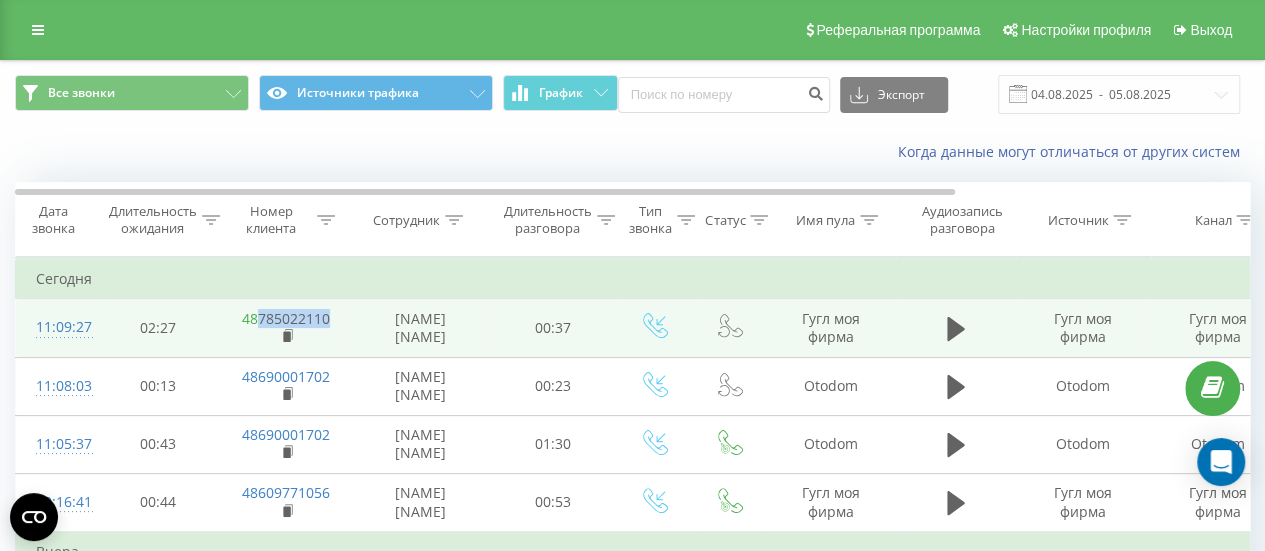 drag, startPoint x: 335, startPoint y: 315, endPoint x: 256, endPoint y: 314, distance: 79.00633 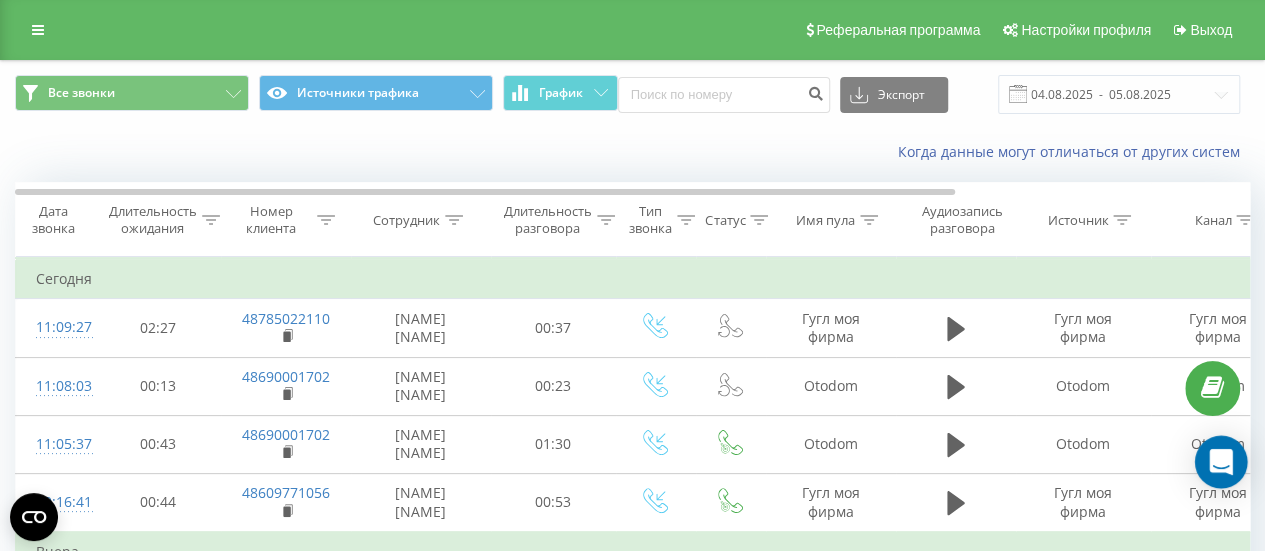 click 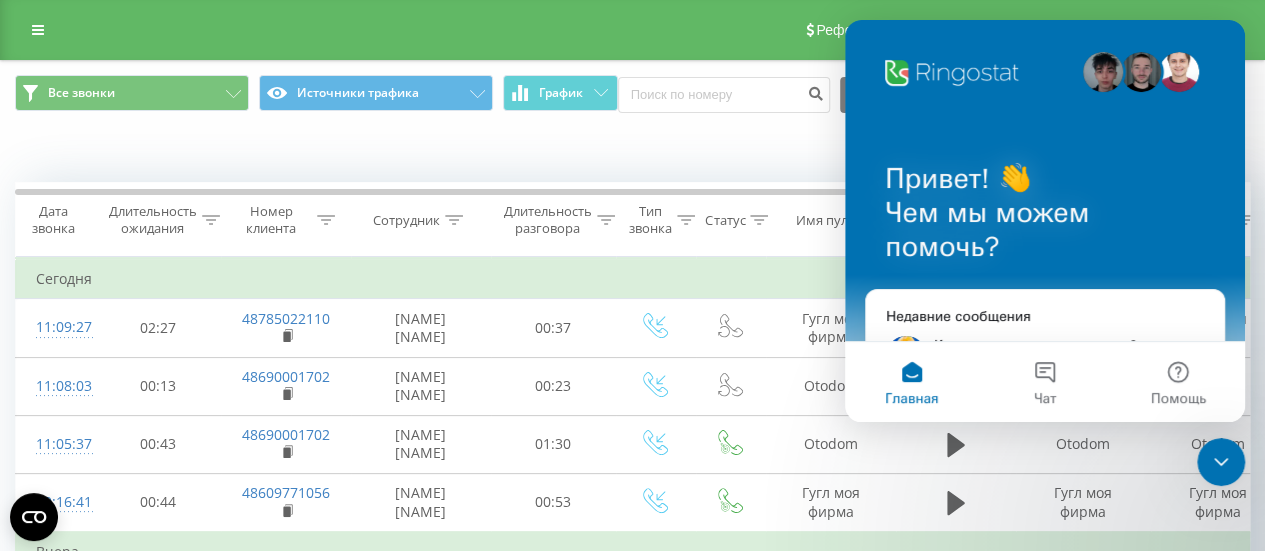 scroll, scrollTop: 0, scrollLeft: 0, axis: both 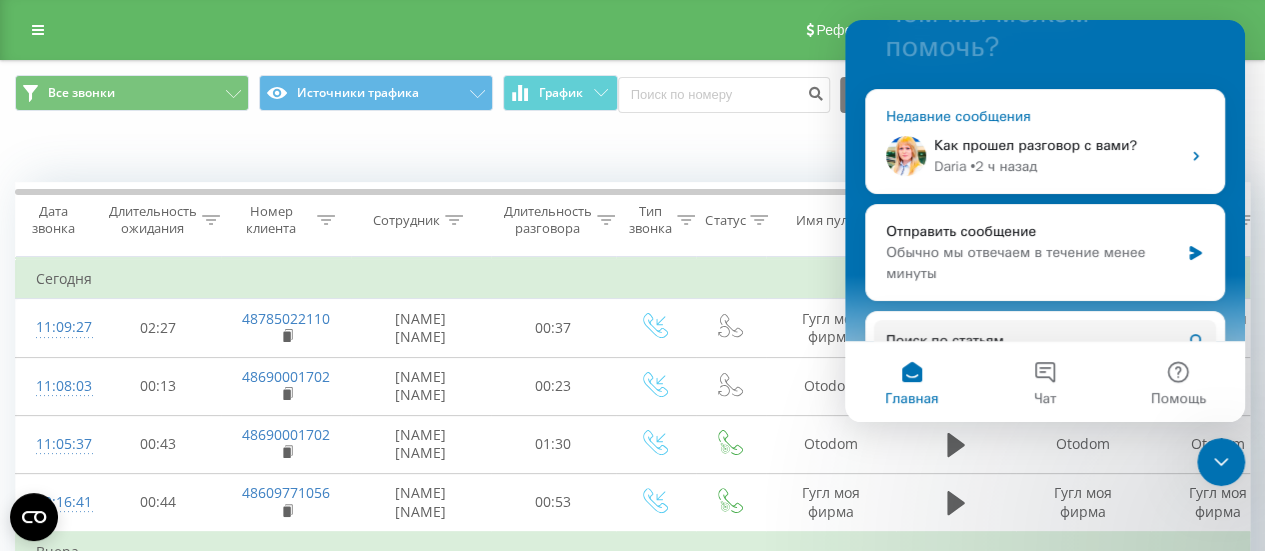 click on "Недавние сообщения Как прошел разговор с вами? Daria •  2 ч назад" at bounding box center [1045, 141] 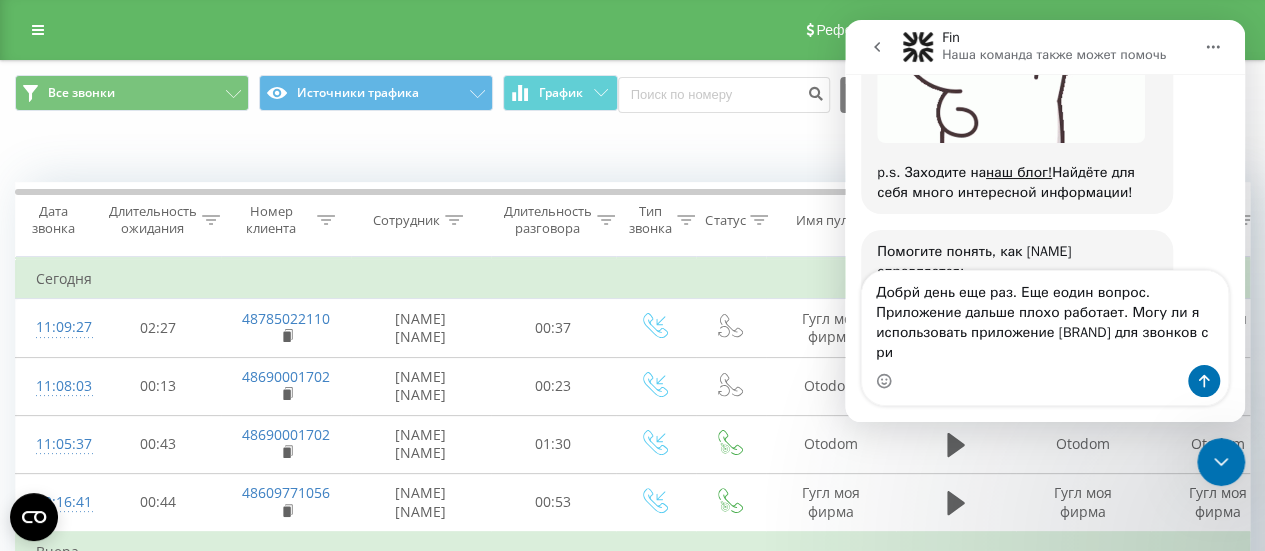 scroll, scrollTop: 6680, scrollLeft: 0, axis: vertical 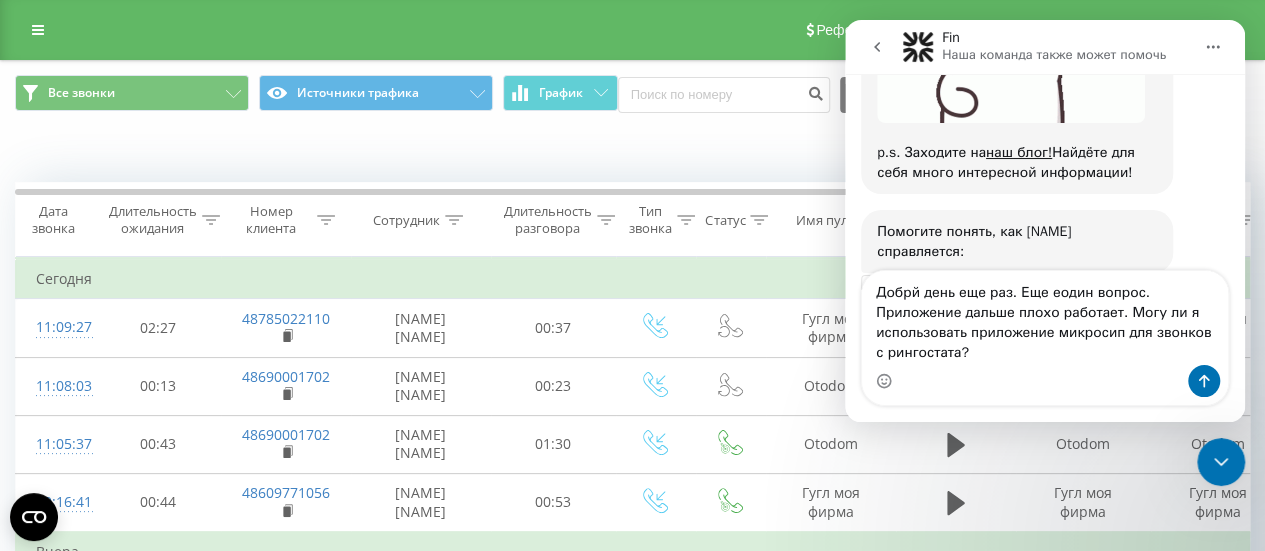 type on "Добрй день еще раз. Еще еодин вопрос. Приложение дальше плохо работает. Могу ли я использовать приложение микросип для звонков с рингостата?" 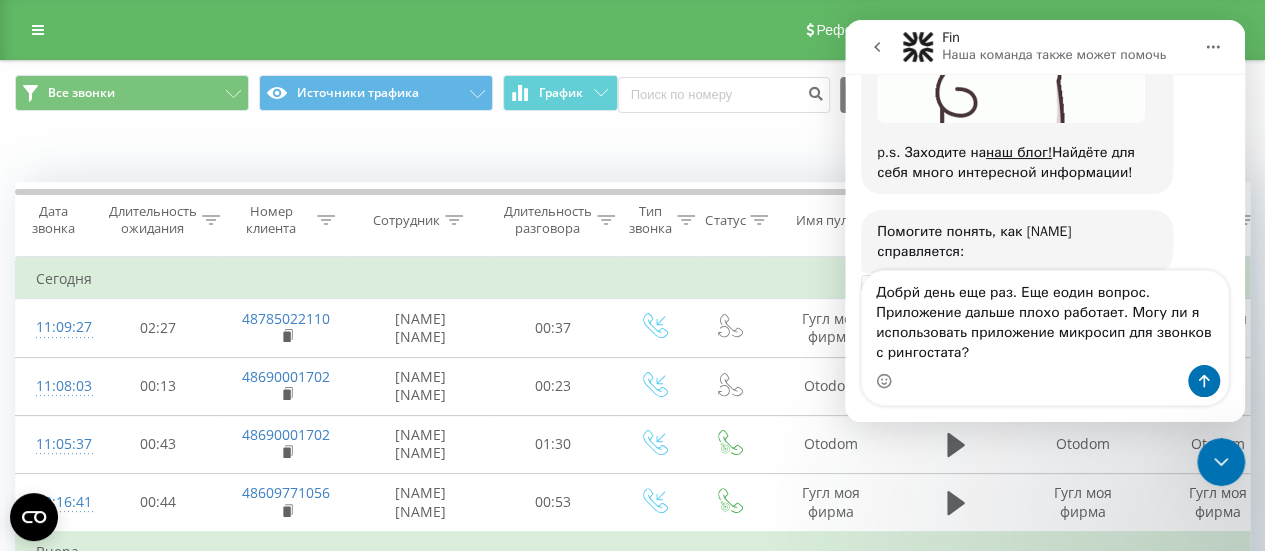 type 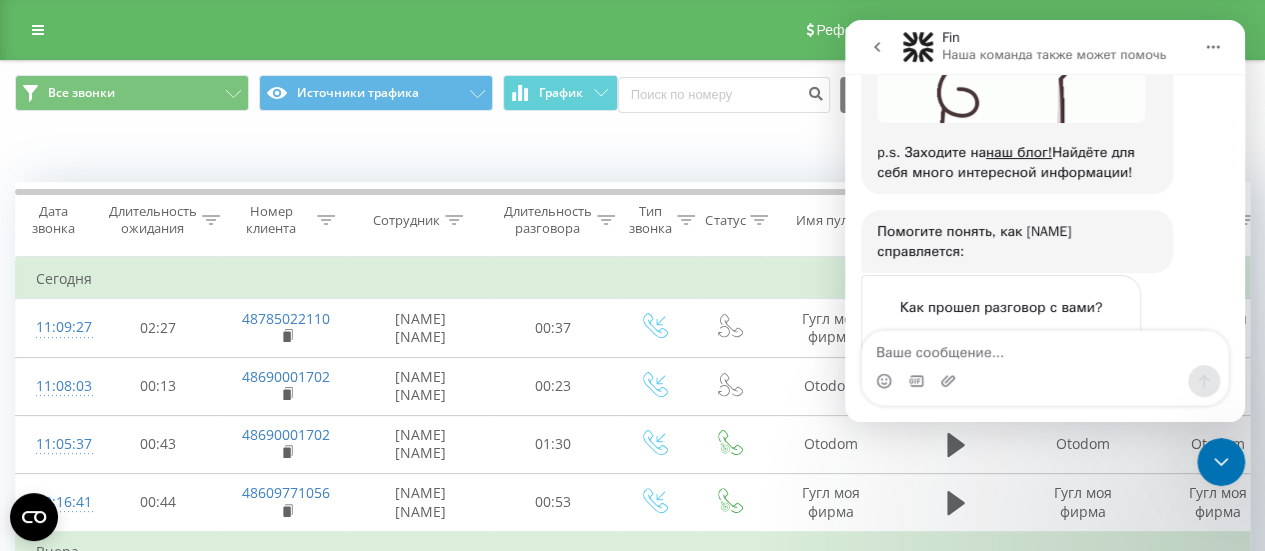 scroll, scrollTop: 6738, scrollLeft: 0, axis: vertical 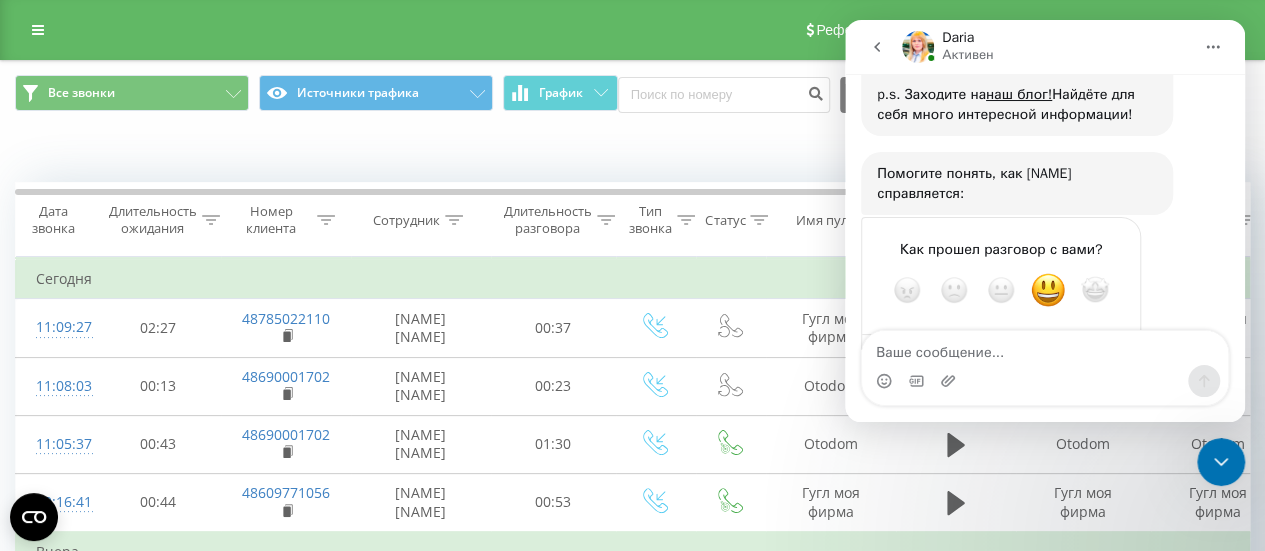 click at bounding box center [877, 47] 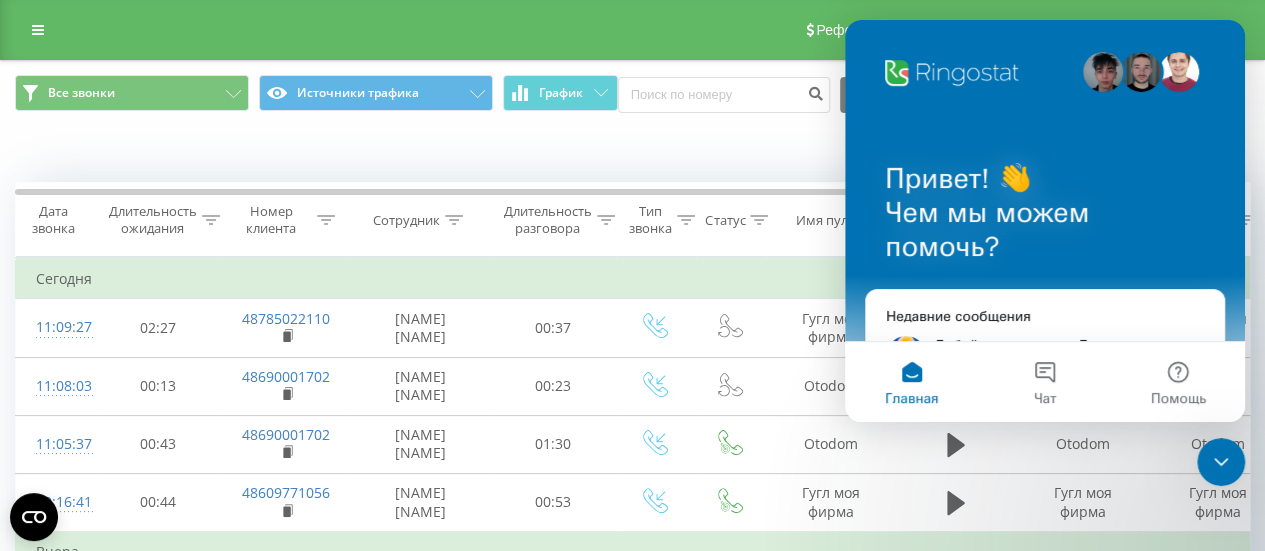 scroll, scrollTop: 0, scrollLeft: 0, axis: both 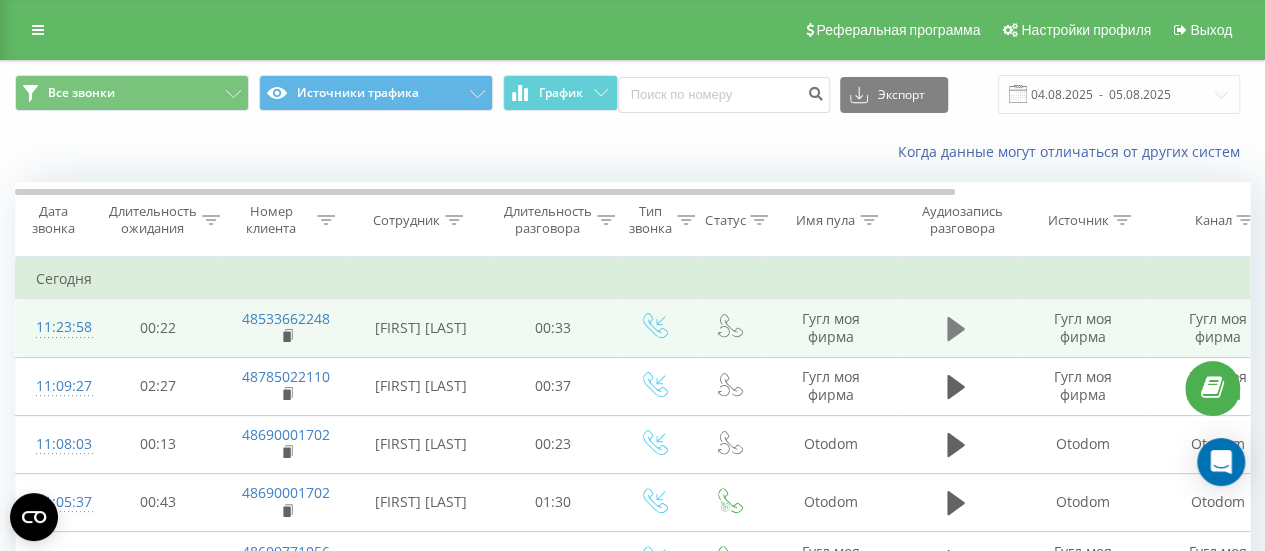 click 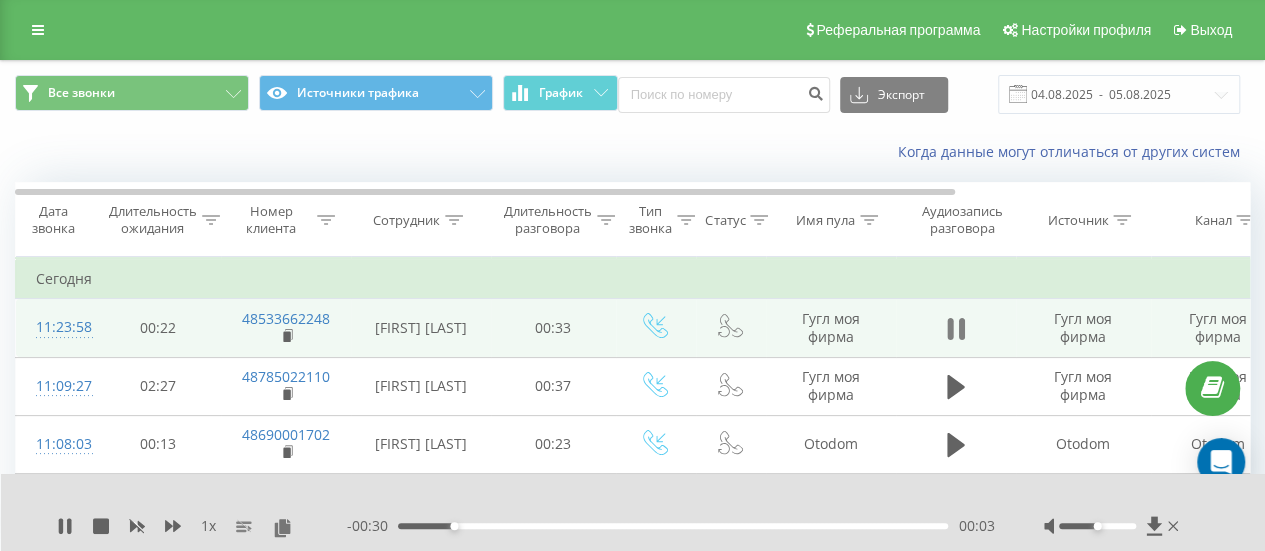 click 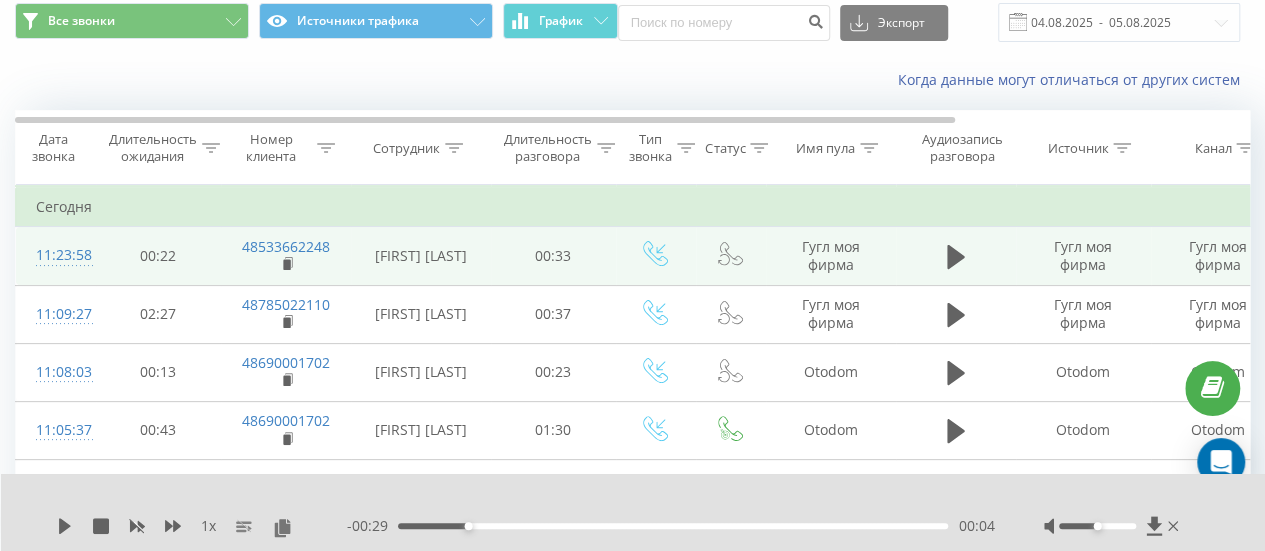 scroll, scrollTop: 100, scrollLeft: 0, axis: vertical 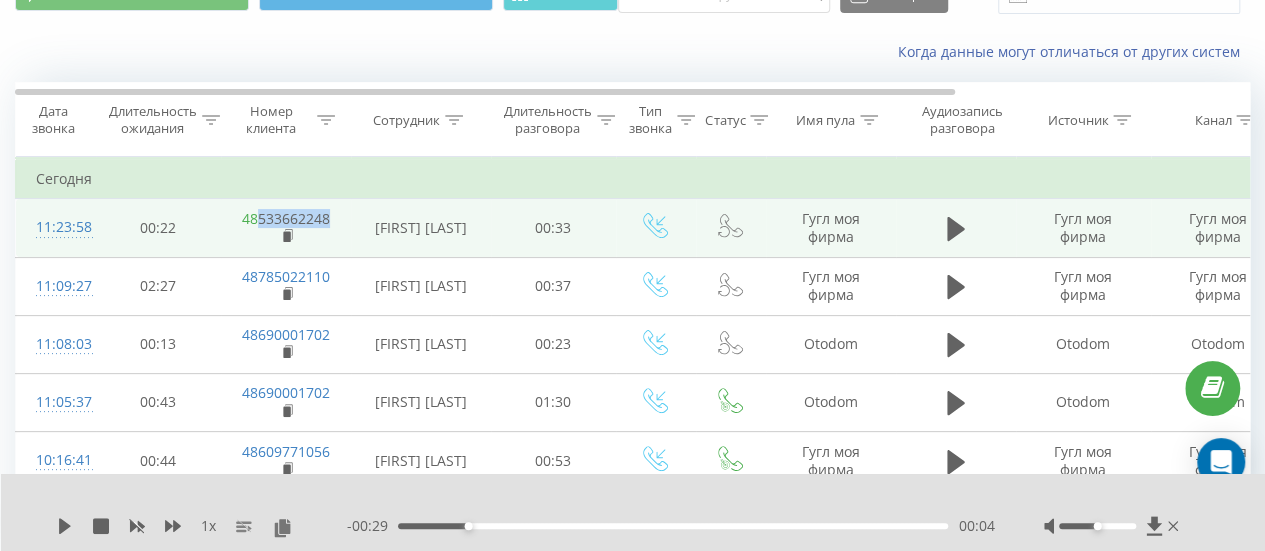 drag, startPoint x: 339, startPoint y: 219, endPoint x: 258, endPoint y: 219, distance: 81 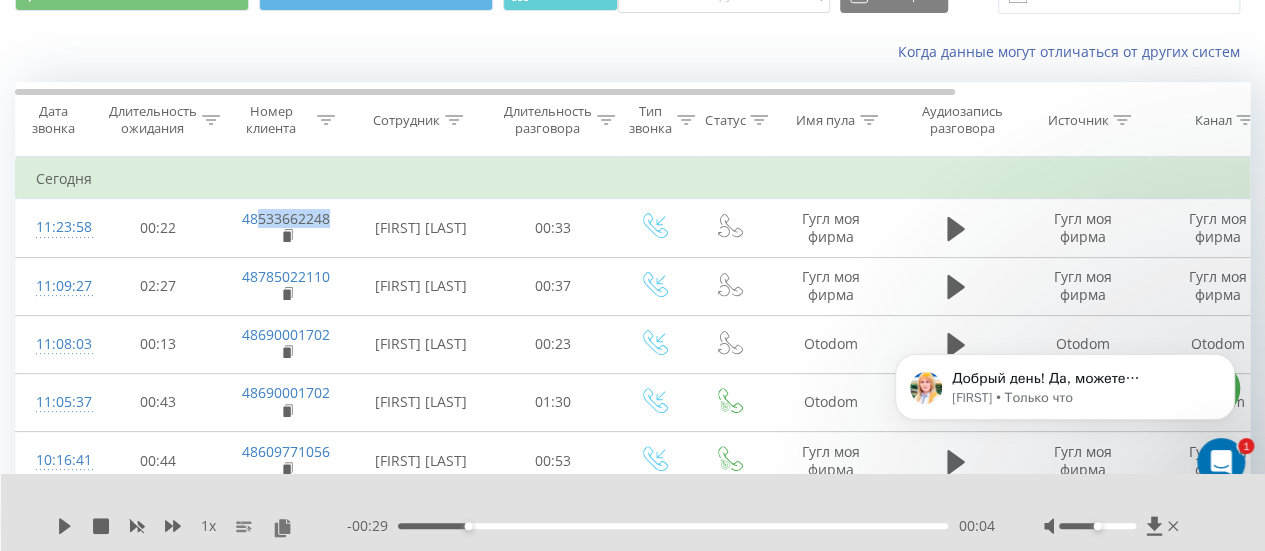 scroll, scrollTop: 0, scrollLeft: 0, axis: both 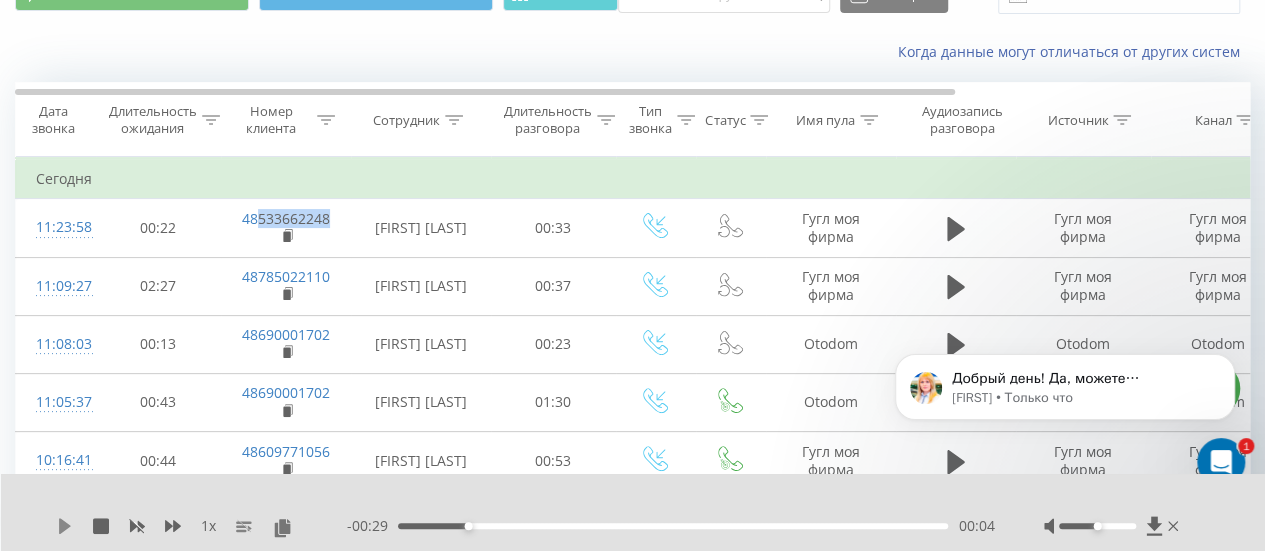 click 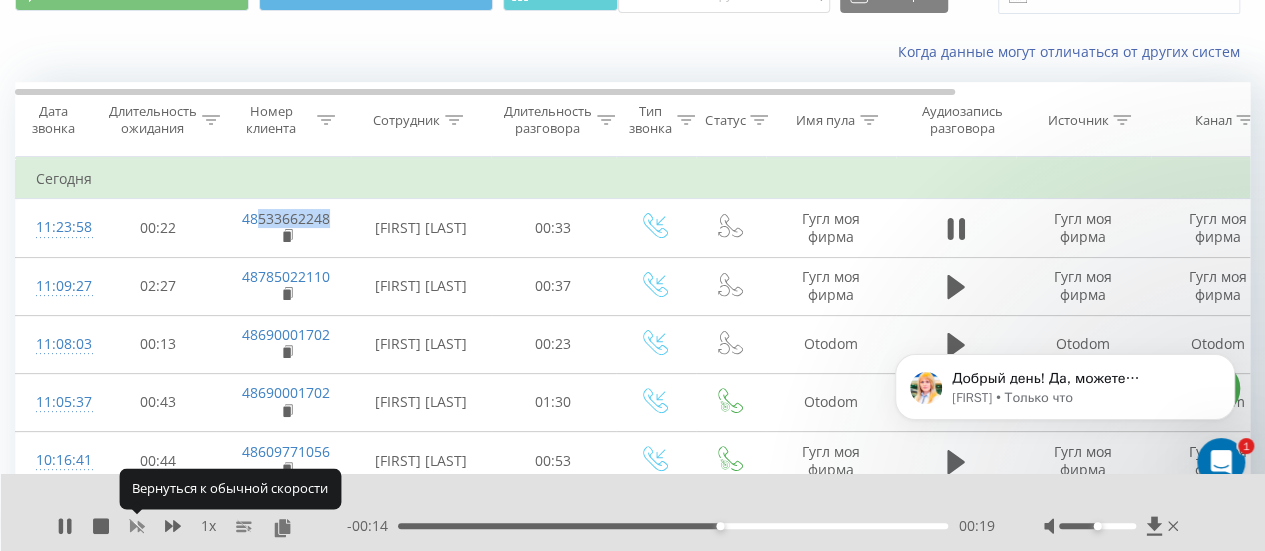 click 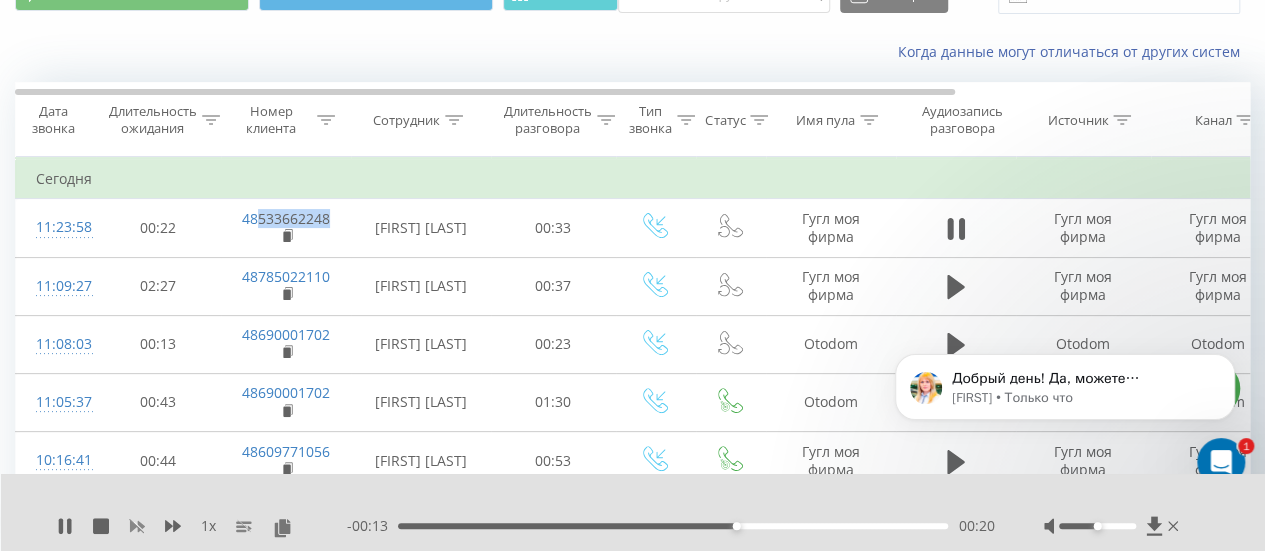 click 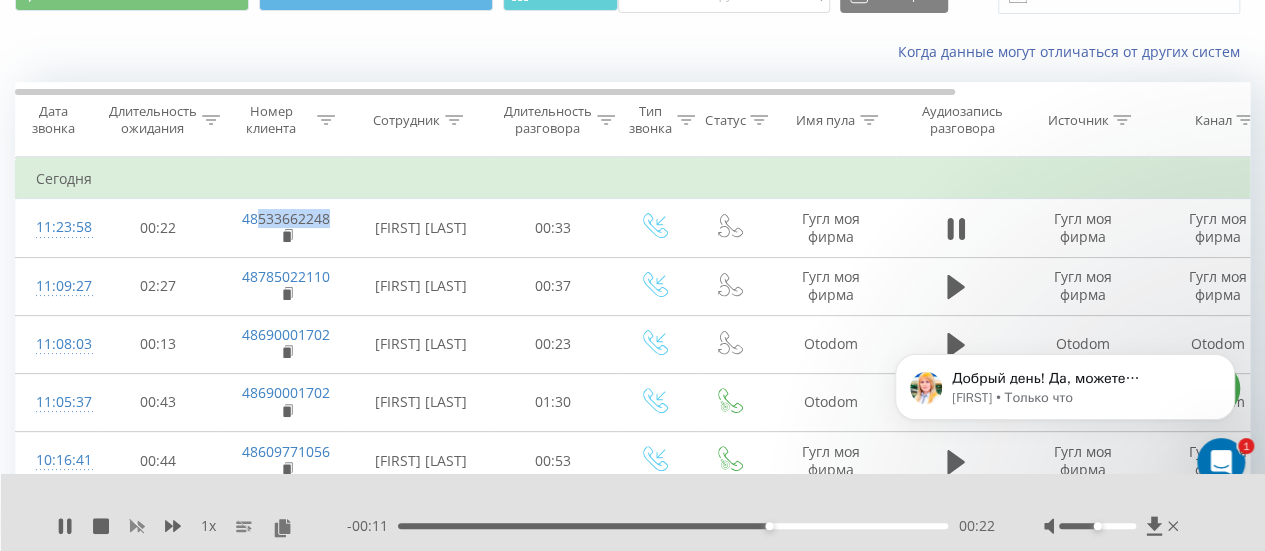 click 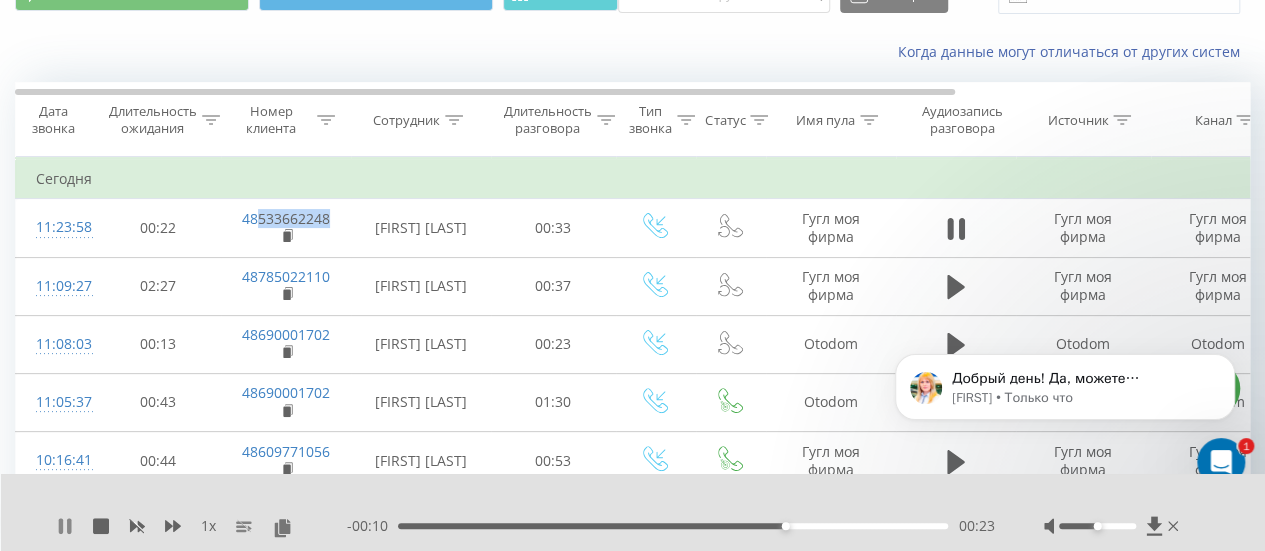 click 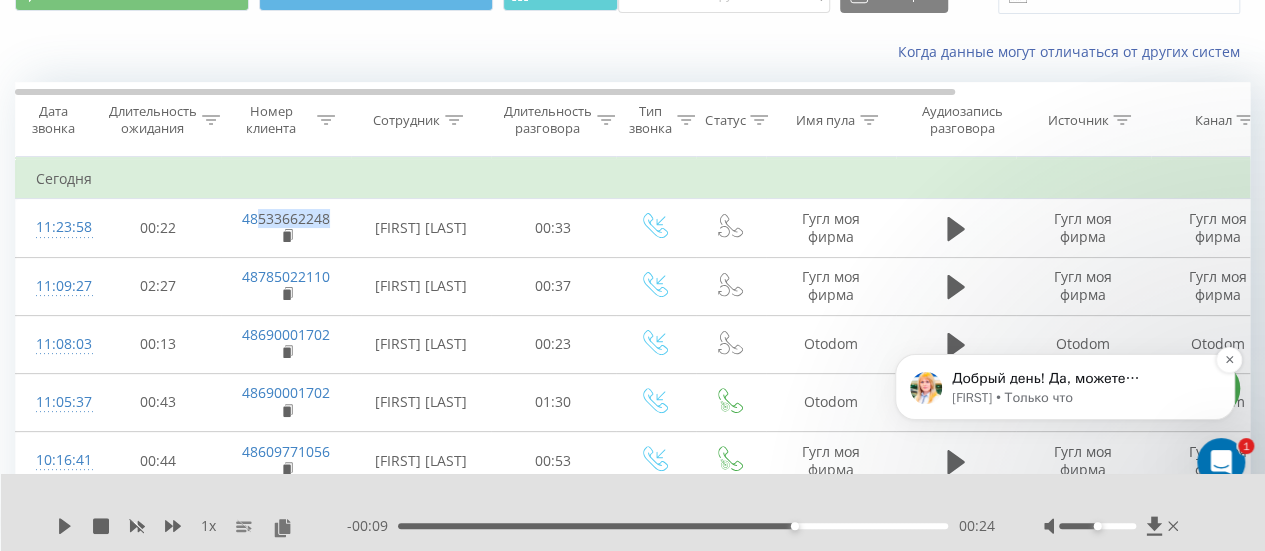 click on "Добрый день!   Да, можете использовать и другое приложение для звонков Вот тут инструкция по Настройка программы Microsip" at bounding box center (1081, 379) 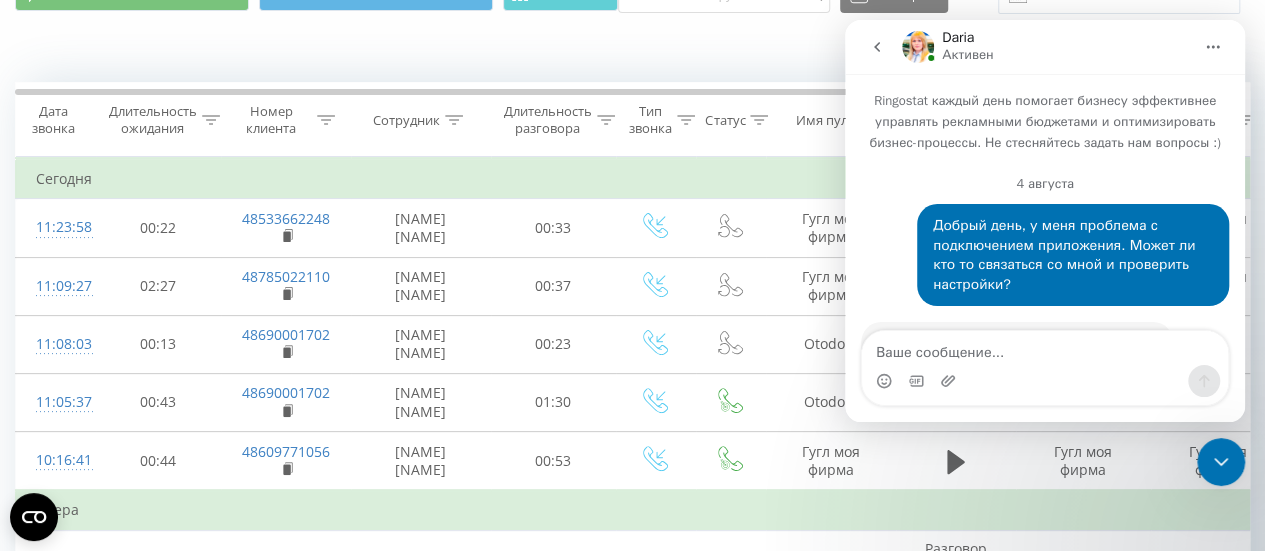 scroll, scrollTop: 100, scrollLeft: 0, axis: vertical 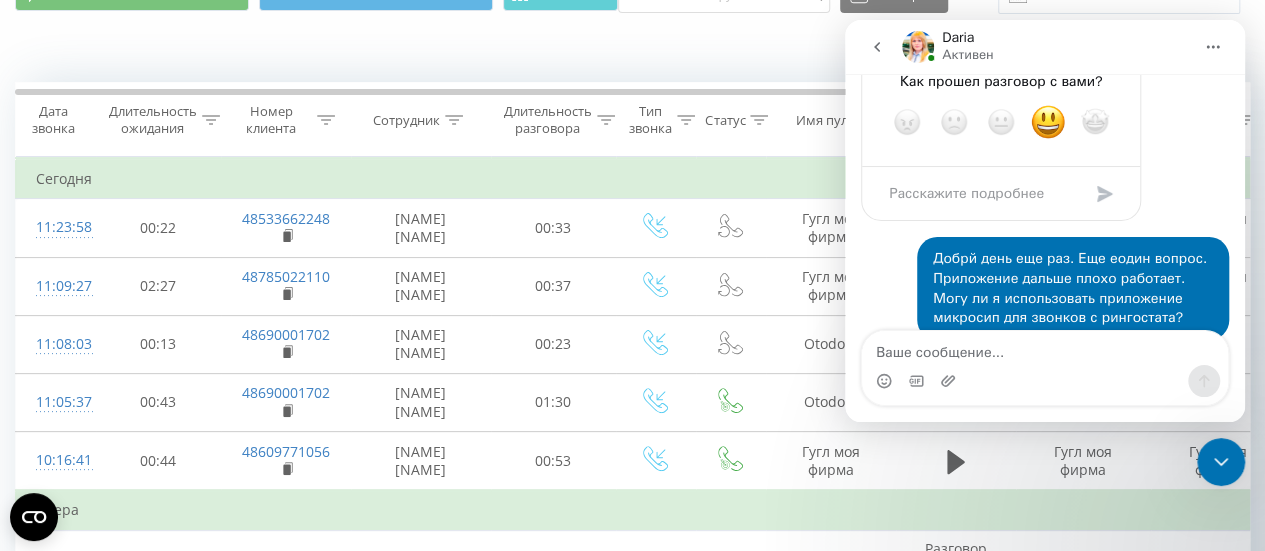 click on "Настройка программы Microsip" at bounding box center (987, 456) 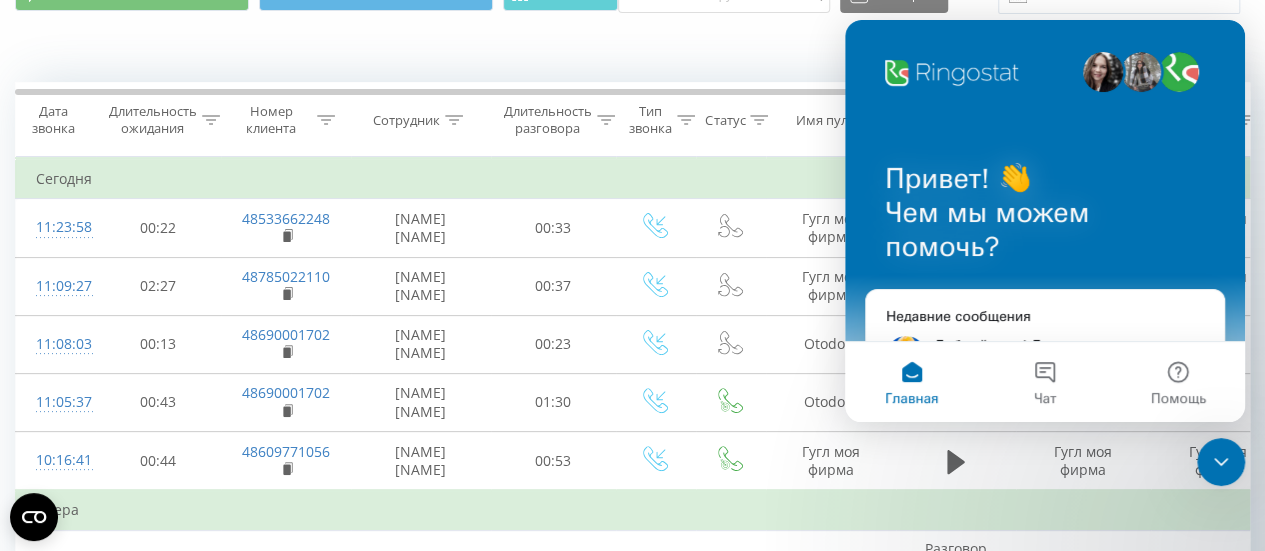 scroll, scrollTop: 0, scrollLeft: 0, axis: both 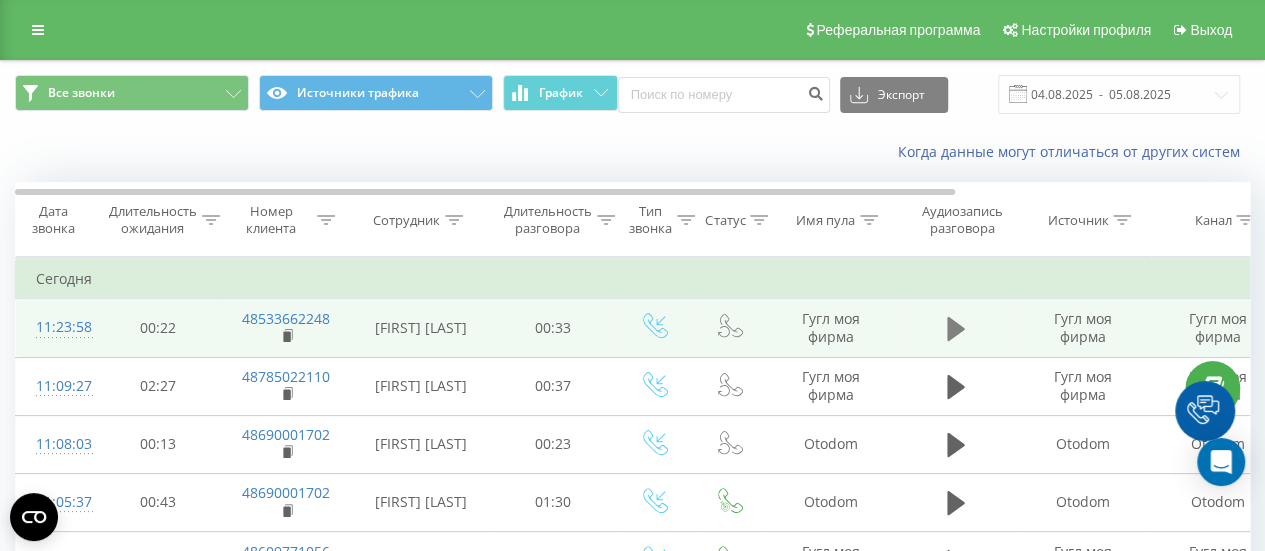 click 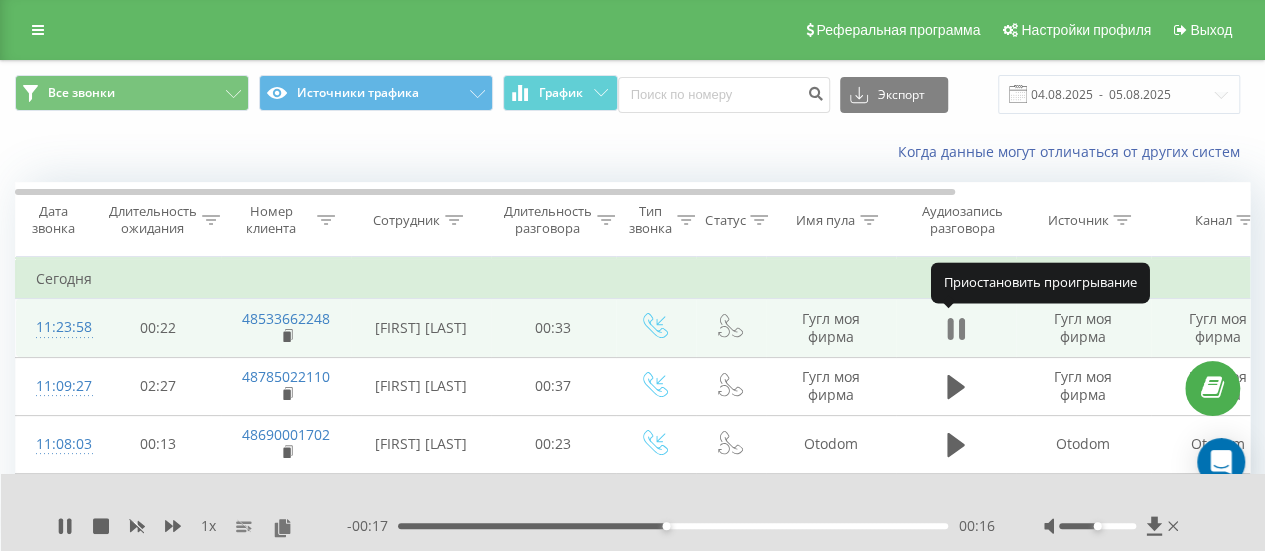 click 